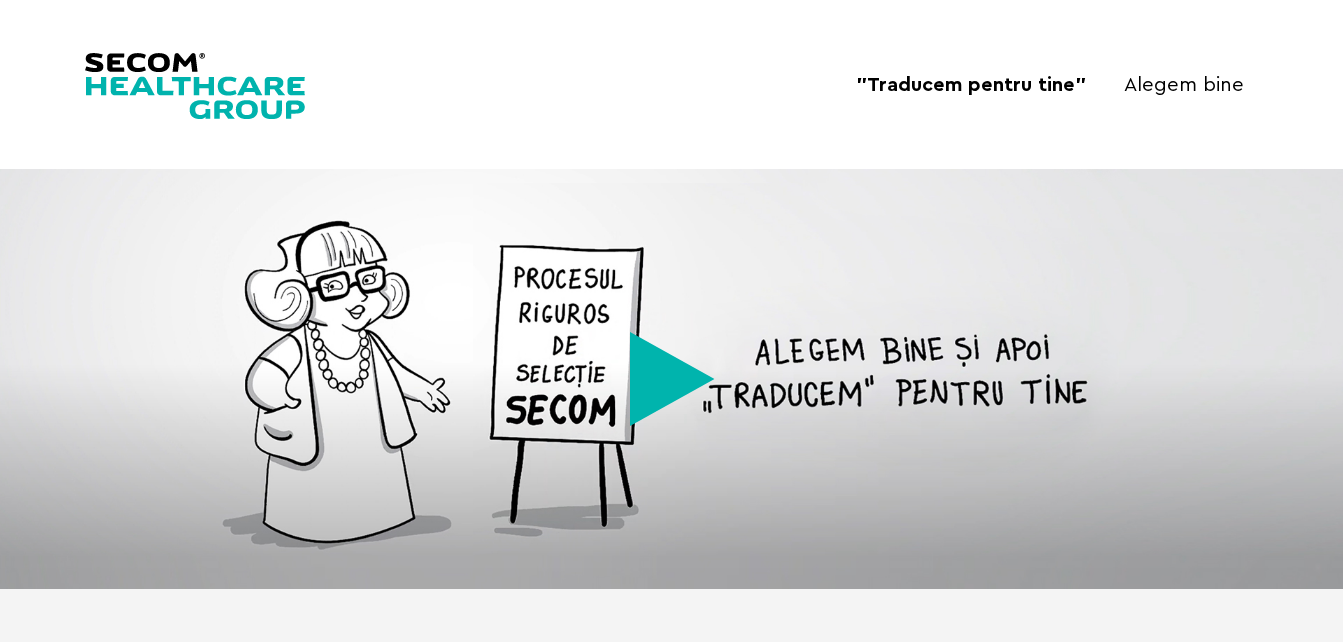 scroll, scrollTop: 0, scrollLeft: 0, axis: both 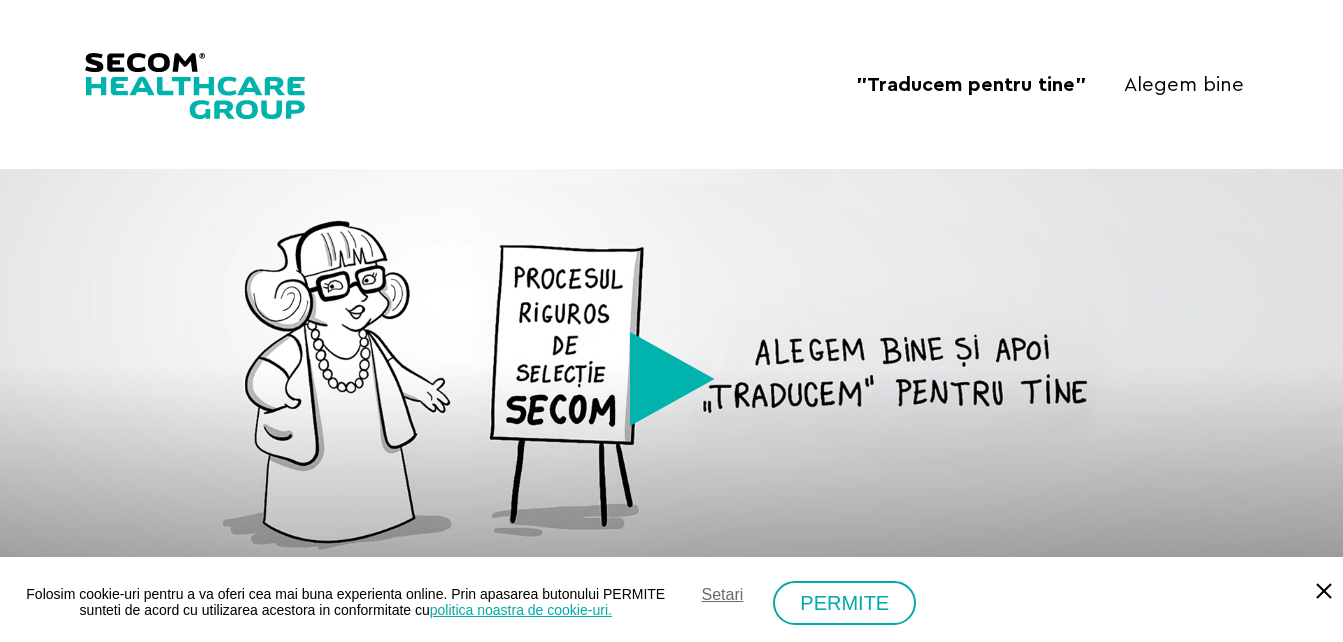 click on "Alegem bine" at bounding box center [1184, 85] 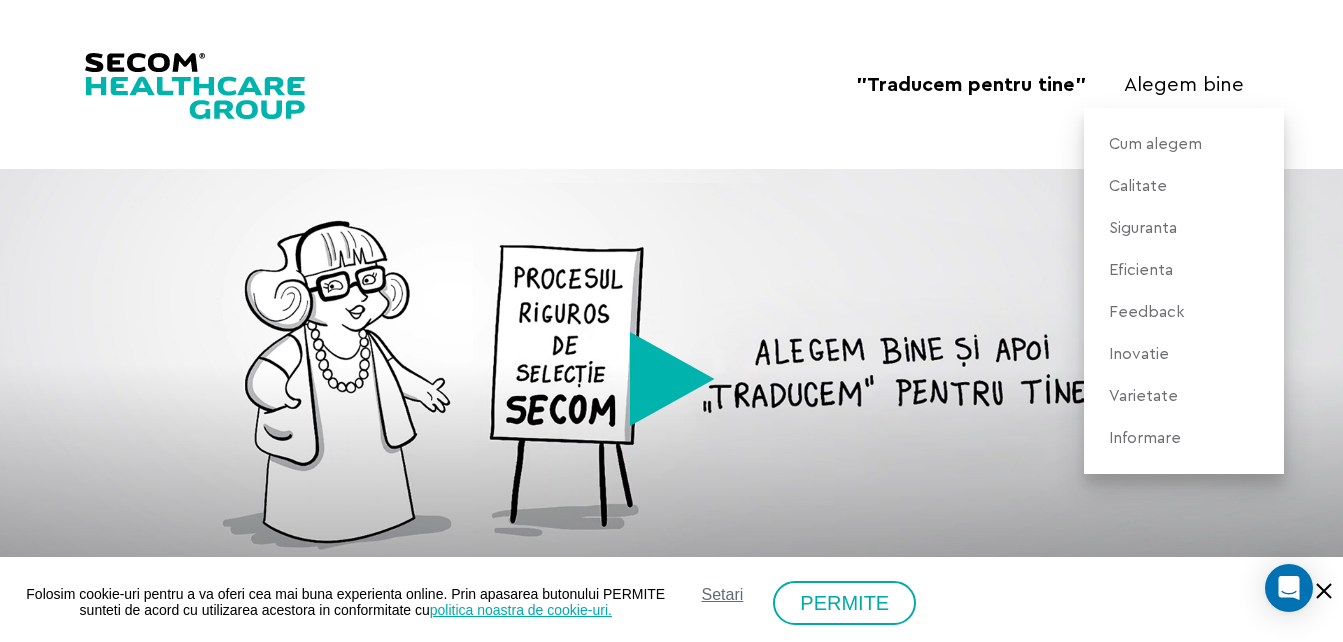 click on "Calitate" at bounding box center [1138, 186] 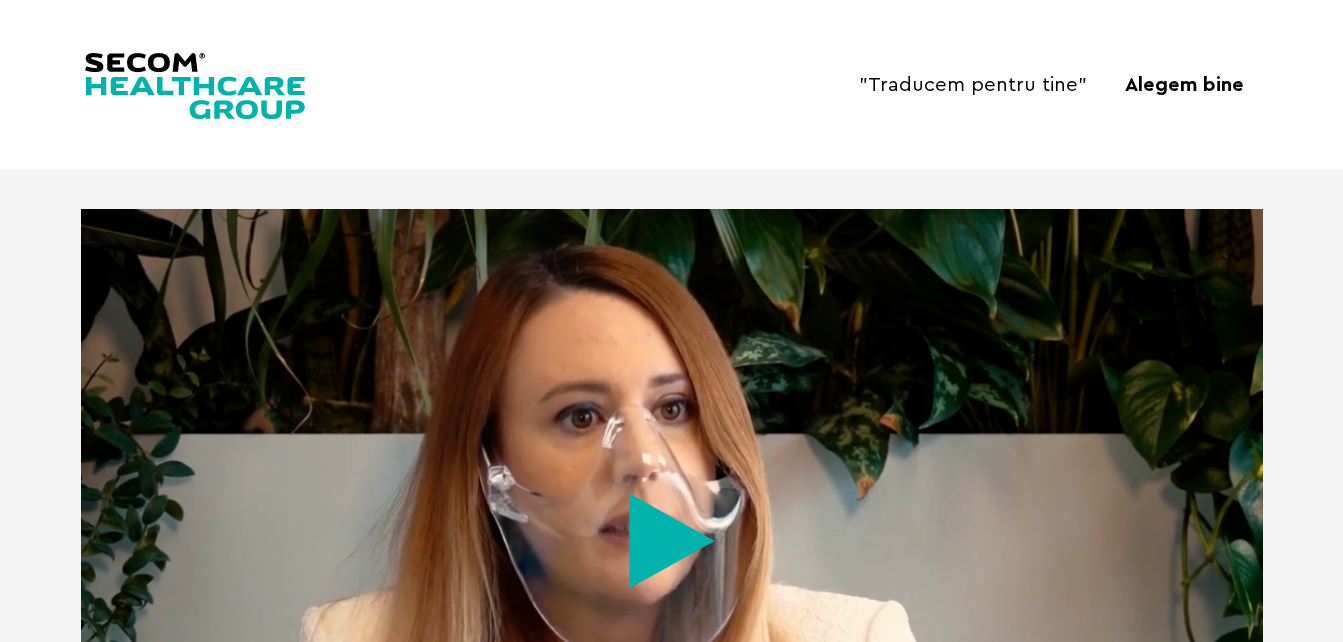 scroll, scrollTop: 0, scrollLeft: 0, axis: both 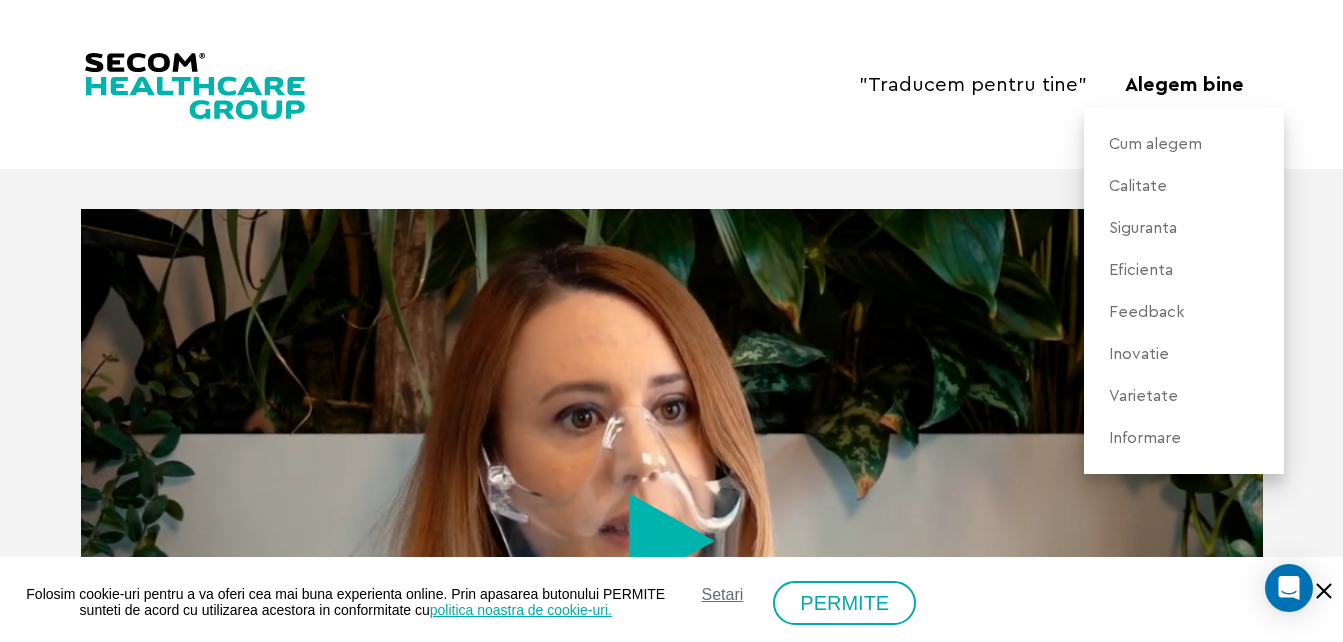 click on "Siguranta" at bounding box center (1143, 228) 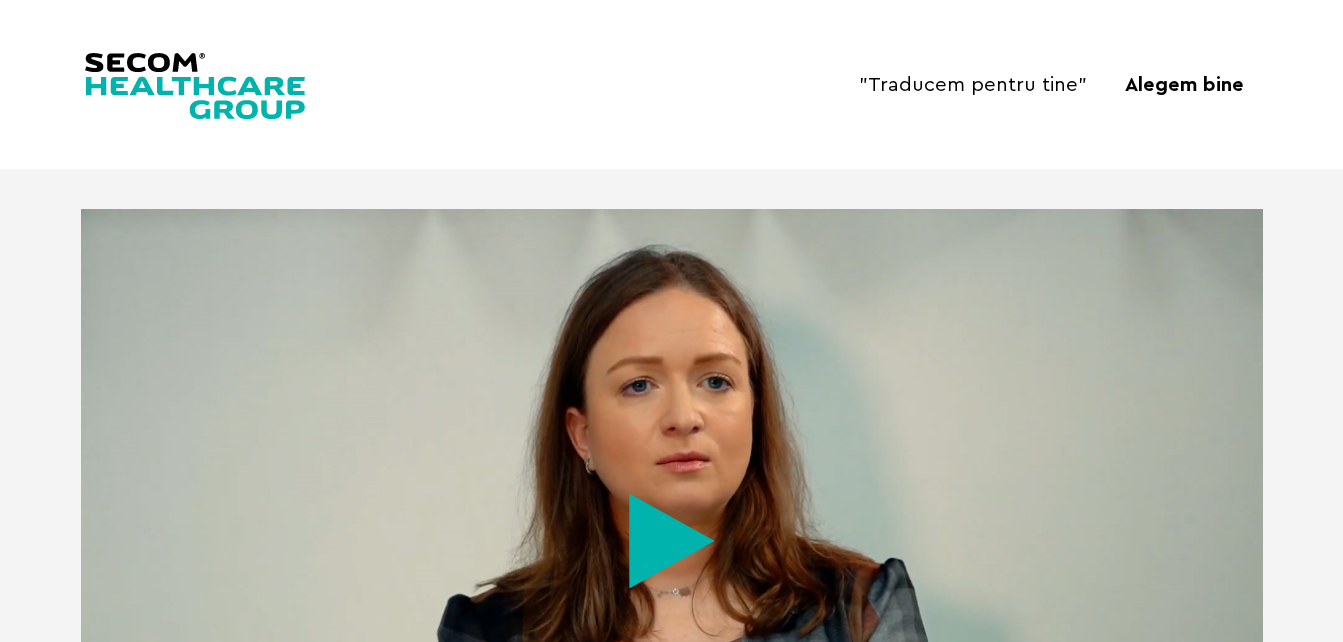 scroll, scrollTop: 0, scrollLeft: 0, axis: both 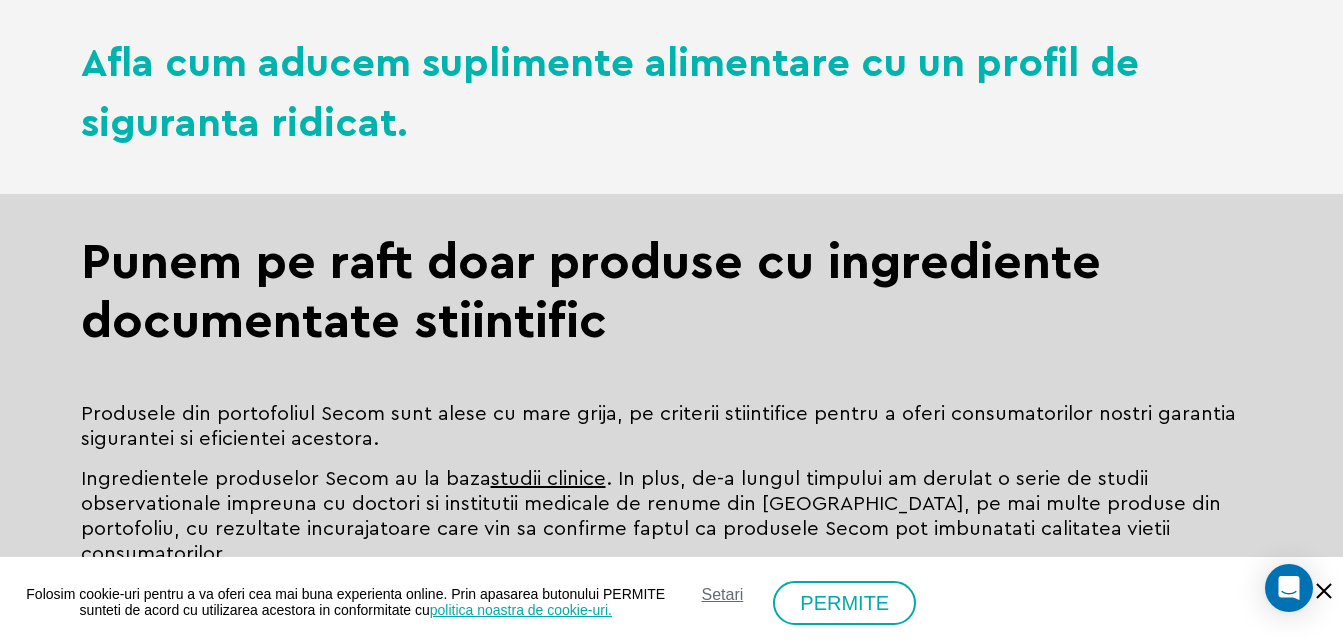 click on "PERMITE" at bounding box center [844, 603] 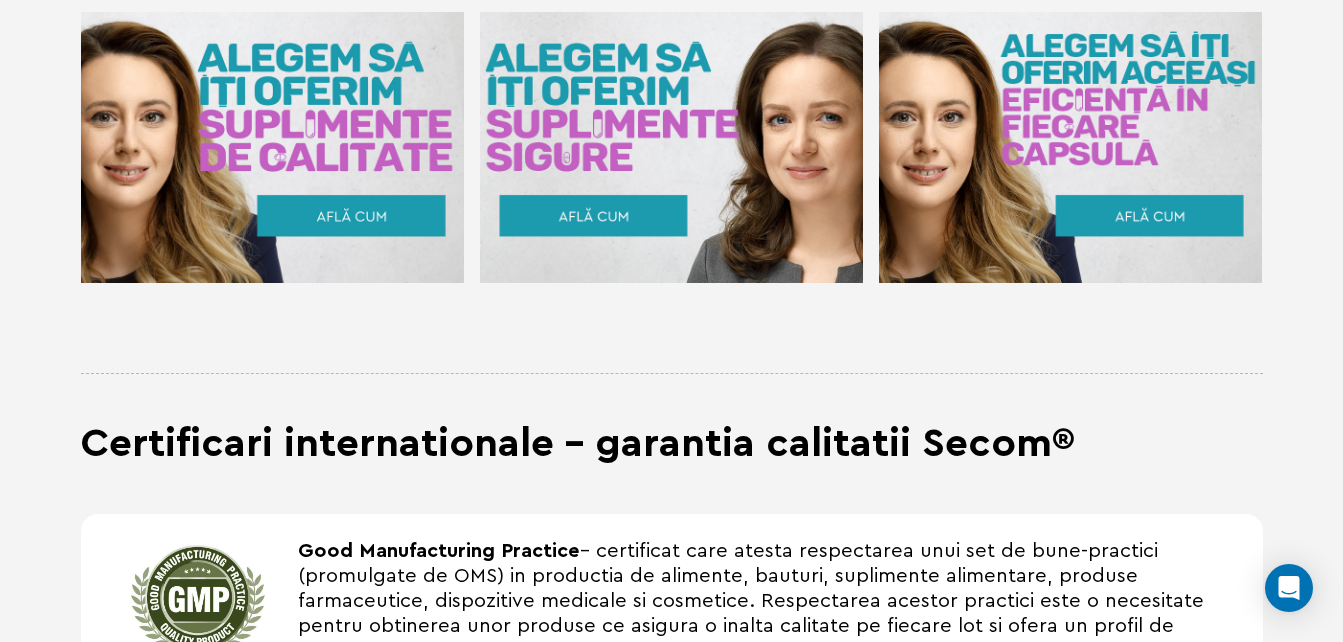 scroll, scrollTop: 1179, scrollLeft: 0, axis: vertical 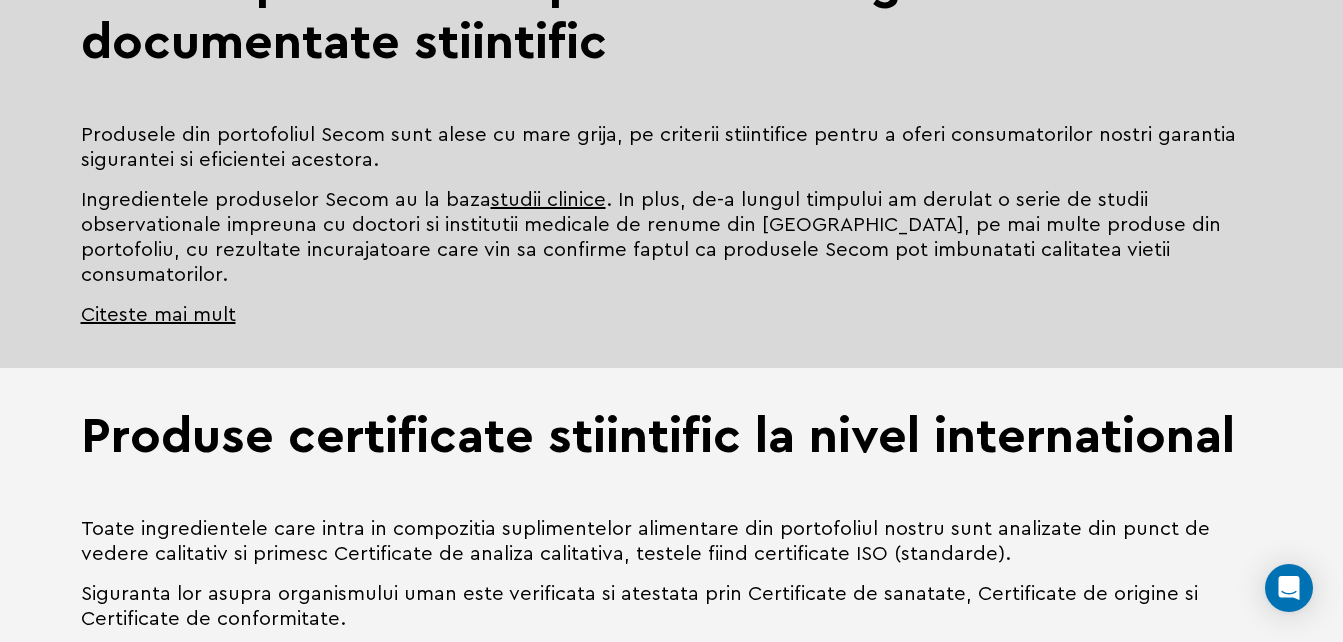 click on "Citeste mai mult" at bounding box center [158, 315] 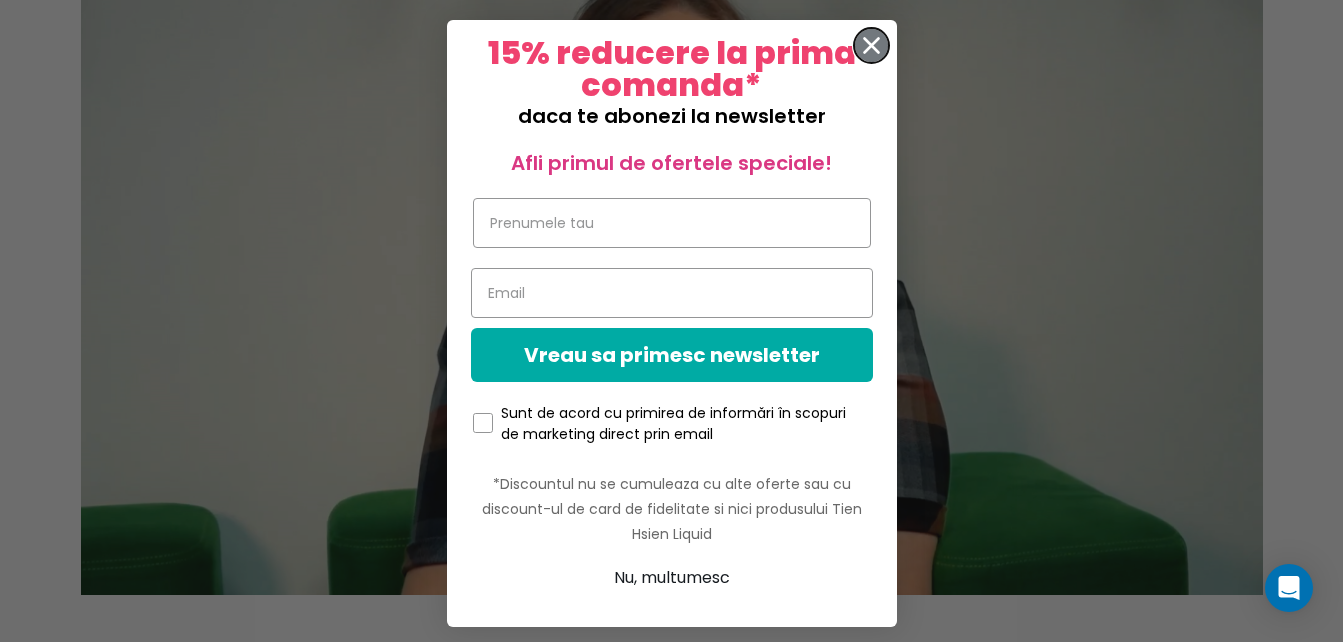 click 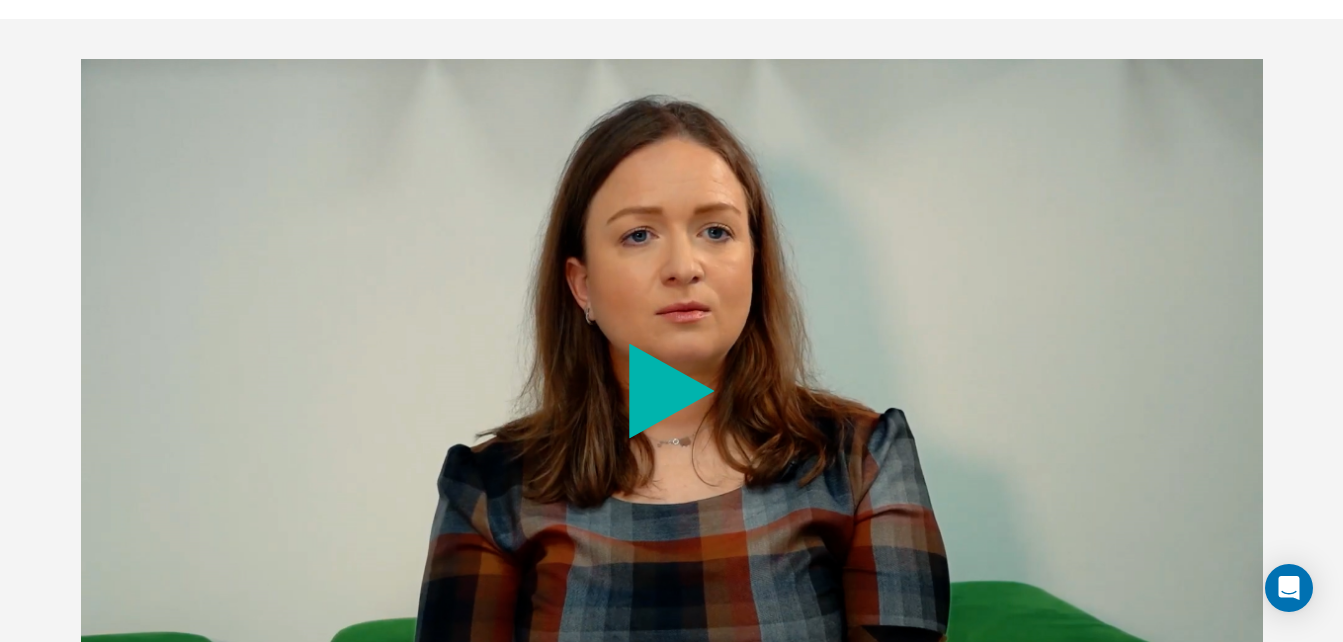 scroll, scrollTop: 0, scrollLeft: 0, axis: both 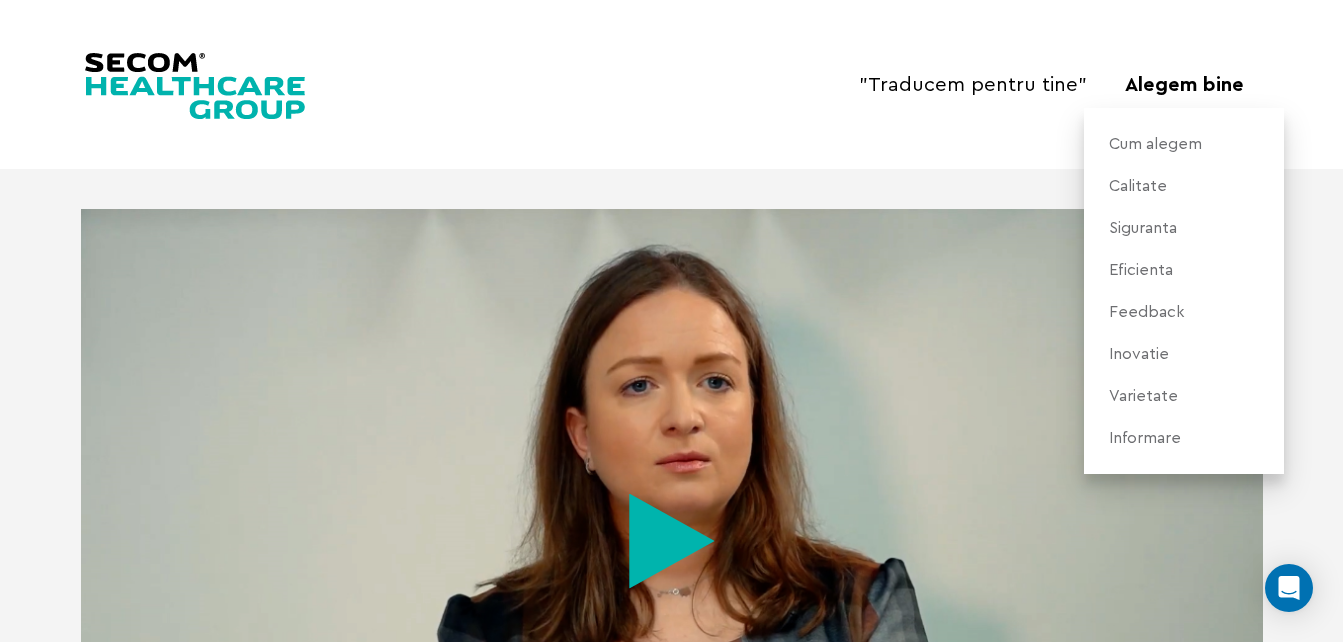 click on "Calitate" at bounding box center (1138, 186) 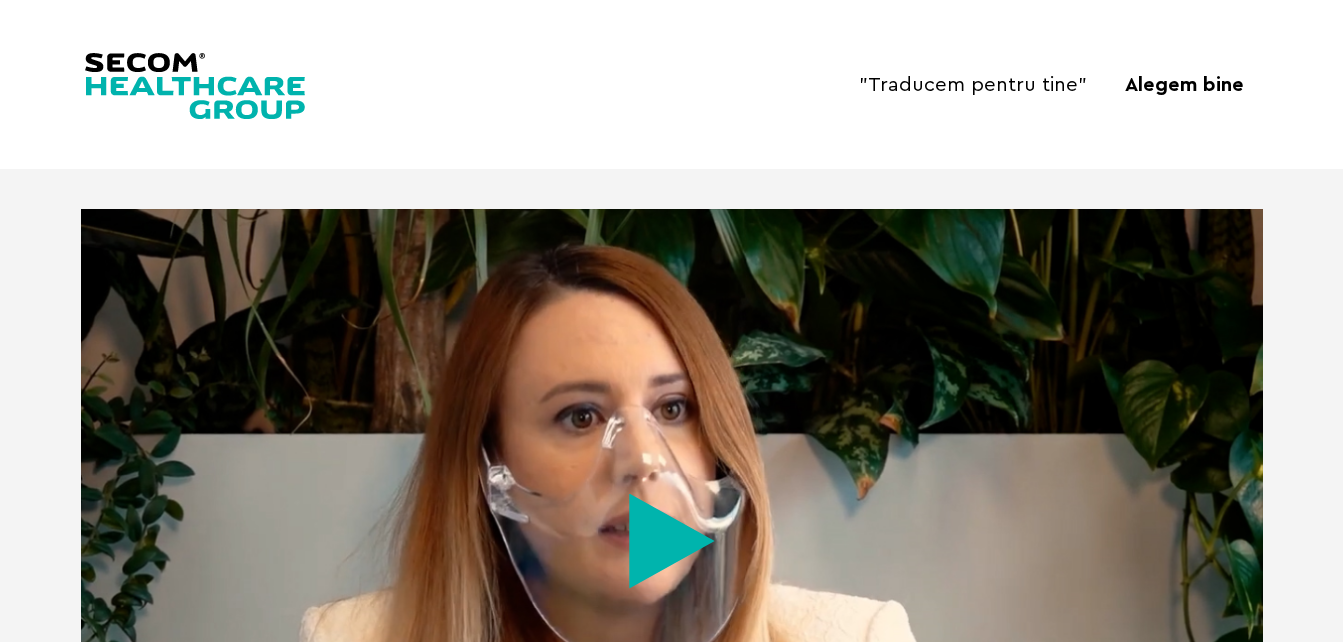 scroll, scrollTop: 0, scrollLeft: 0, axis: both 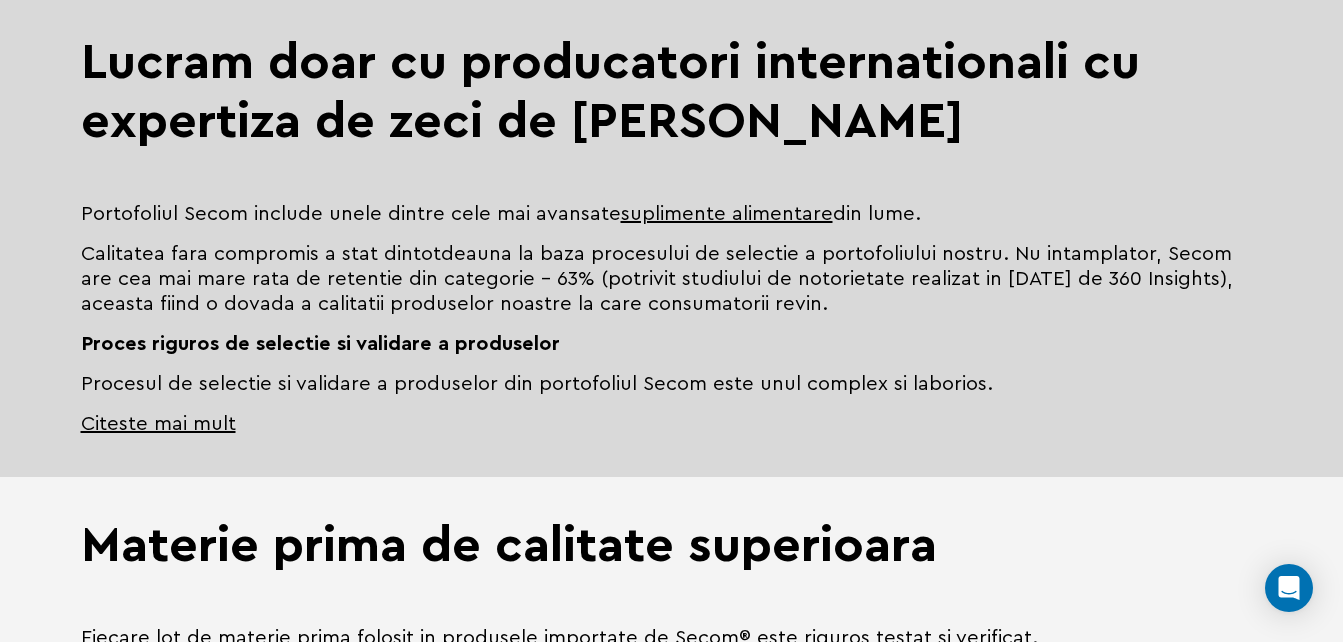 click on "Citeste mai mult" at bounding box center (158, 424) 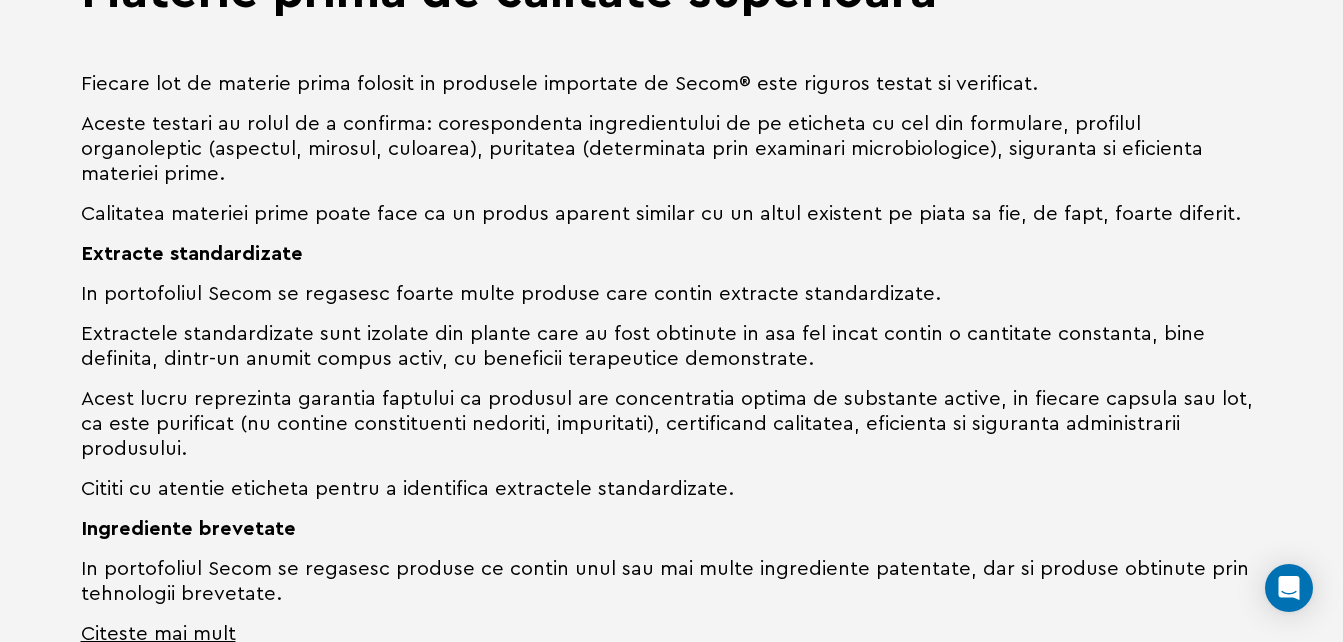 scroll, scrollTop: 2300, scrollLeft: 0, axis: vertical 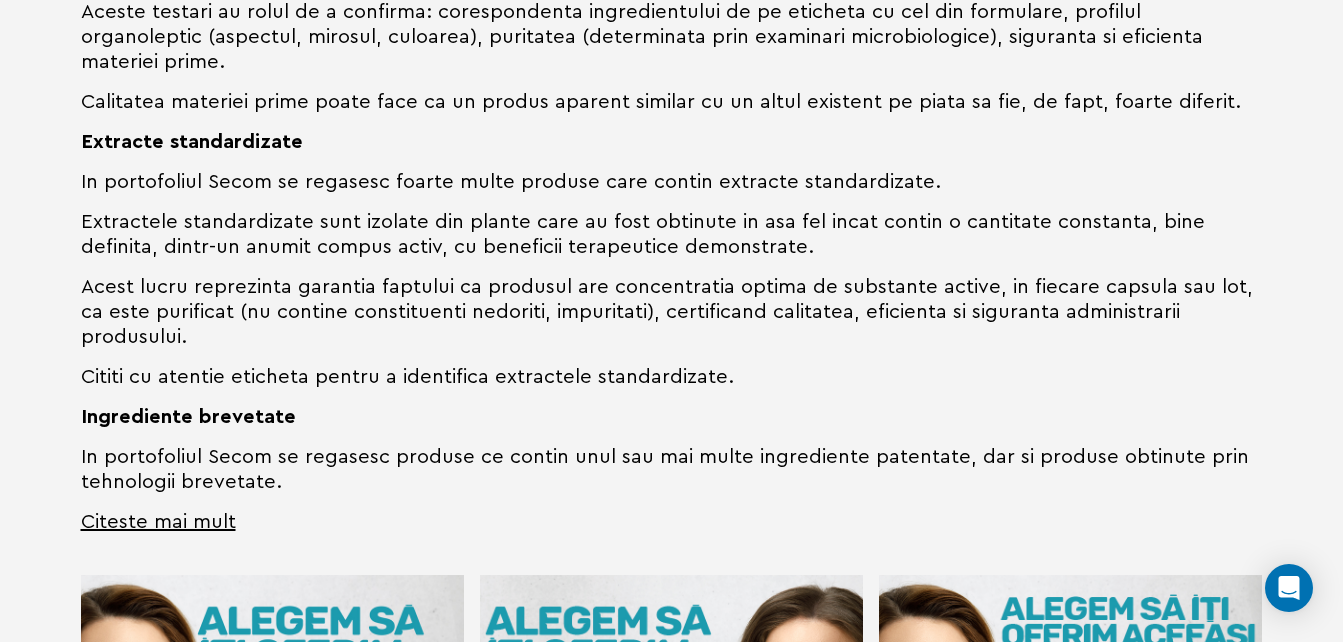 click on "Citeste mai mult" at bounding box center (158, 522) 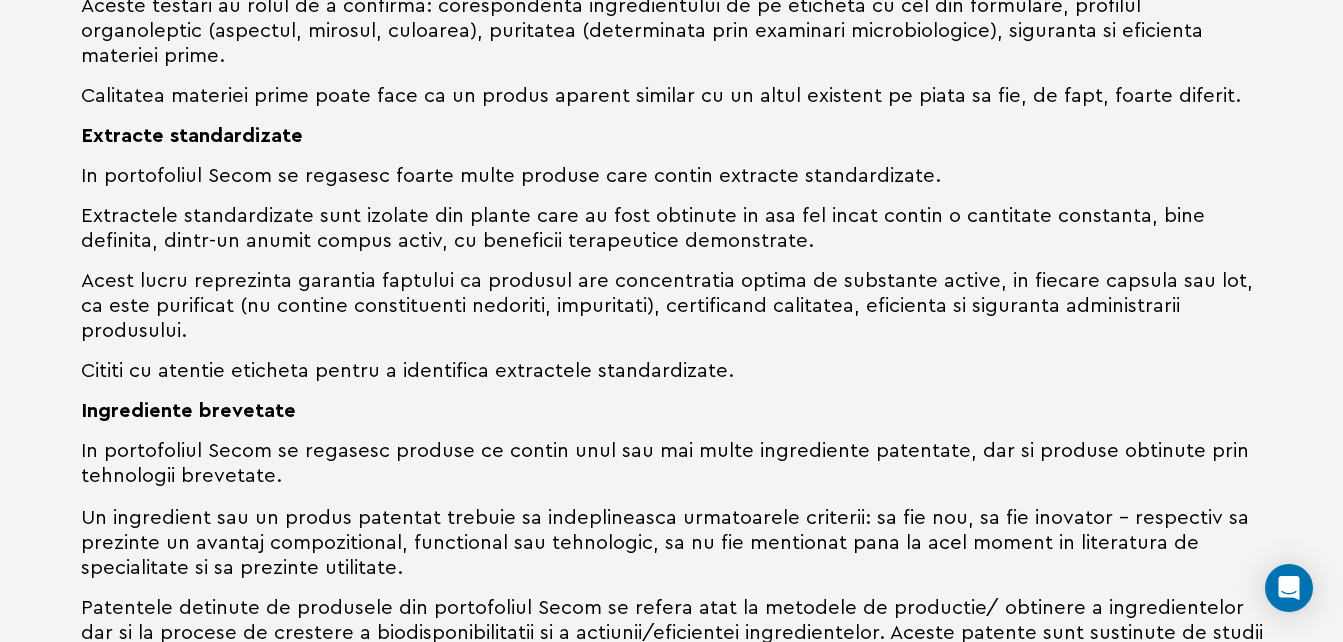scroll, scrollTop: 2400, scrollLeft: 0, axis: vertical 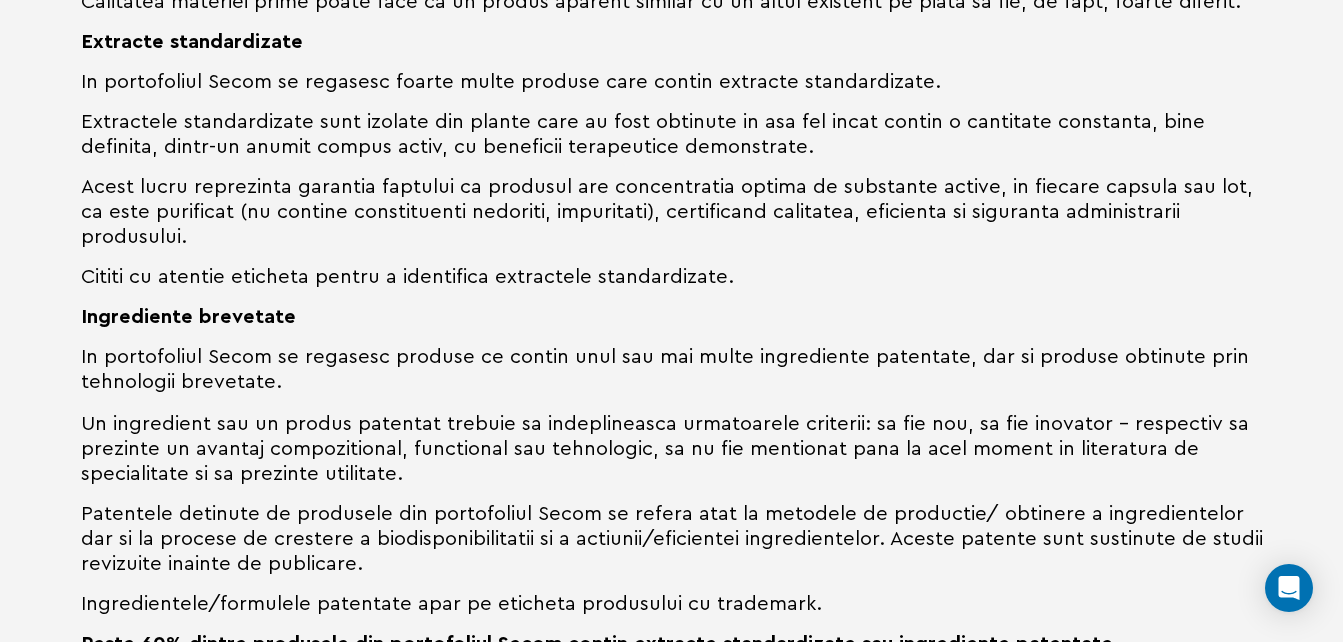 drag, startPoint x: 569, startPoint y: 288, endPoint x: 965, endPoint y: 332, distance: 398.43695 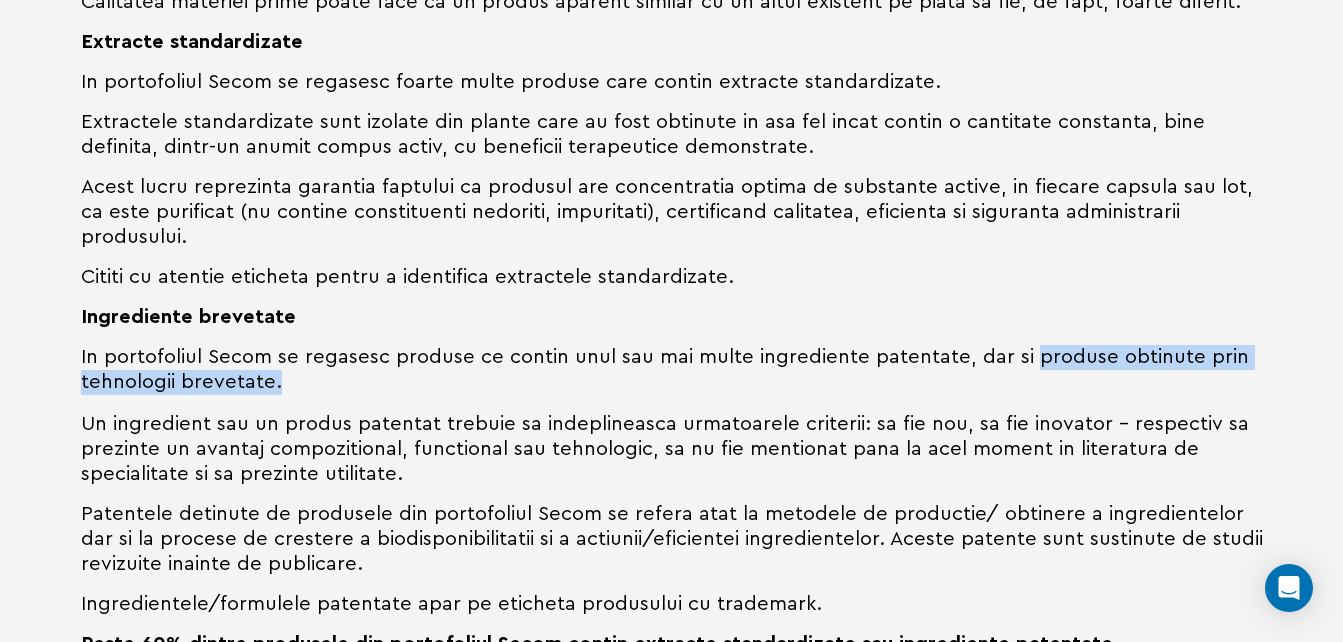 drag, startPoint x: 1012, startPoint y: 304, endPoint x: 1123, endPoint y: 337, distance: 115.80155 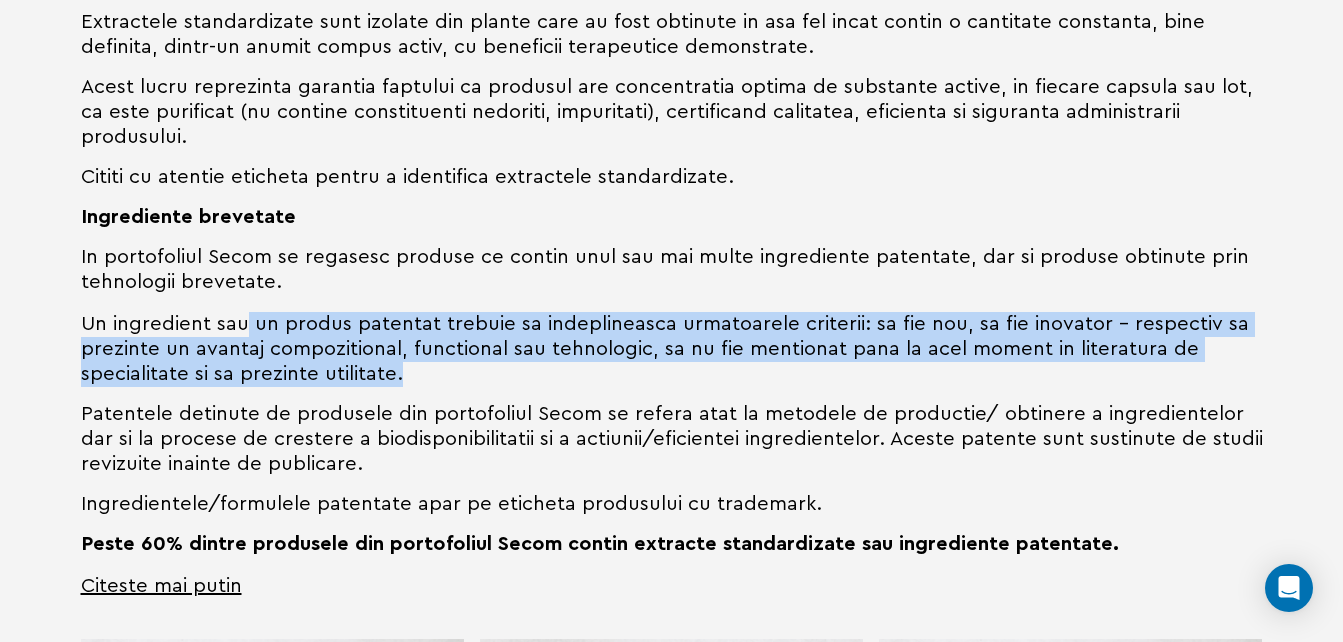 drag, startPoint x: 245, startPoint y: 267, endPoint x: 615, endPoint y: 322, distance: 374.0655 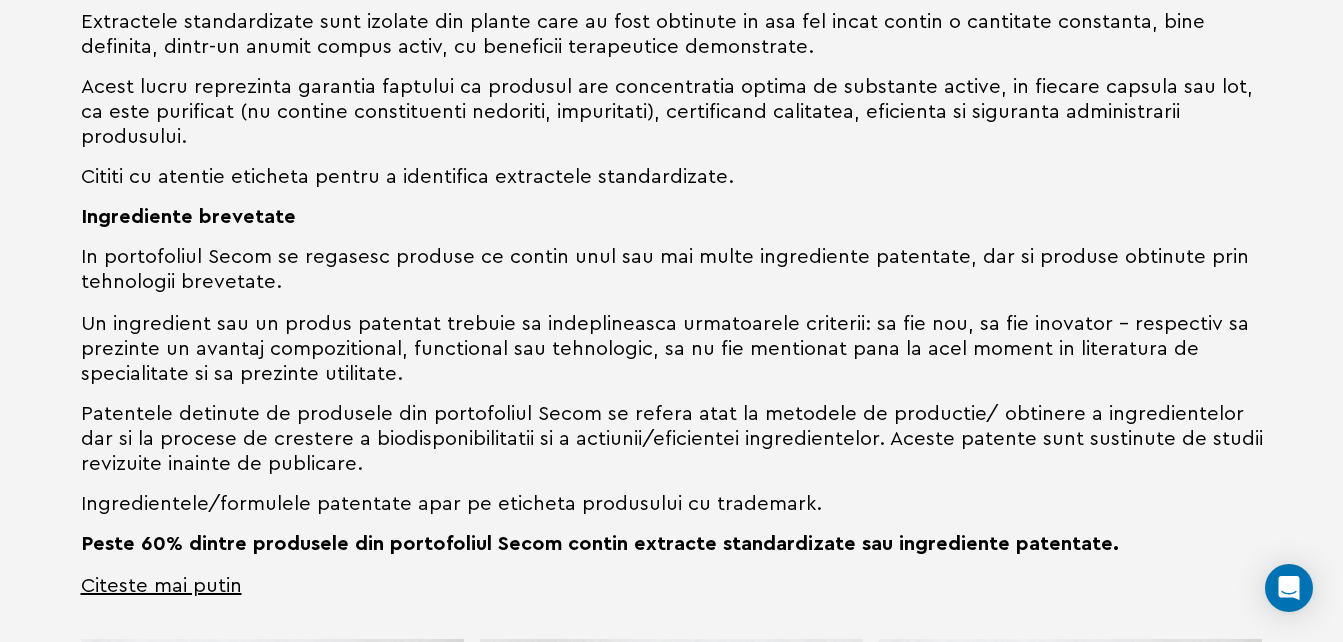 click on "Un ingredient sau un produs patentat trebuie sa indeplineasca urmatoarele criterii: sa fie nou, sa
fie inovator – respectiv sa prezinte un avantaj compozitional, functional sau tehnologic, sa nu
fie mentionat pana la acel moment in literatura de specialitate si sa prezinte utilitate." at bounding box center (672, 357) 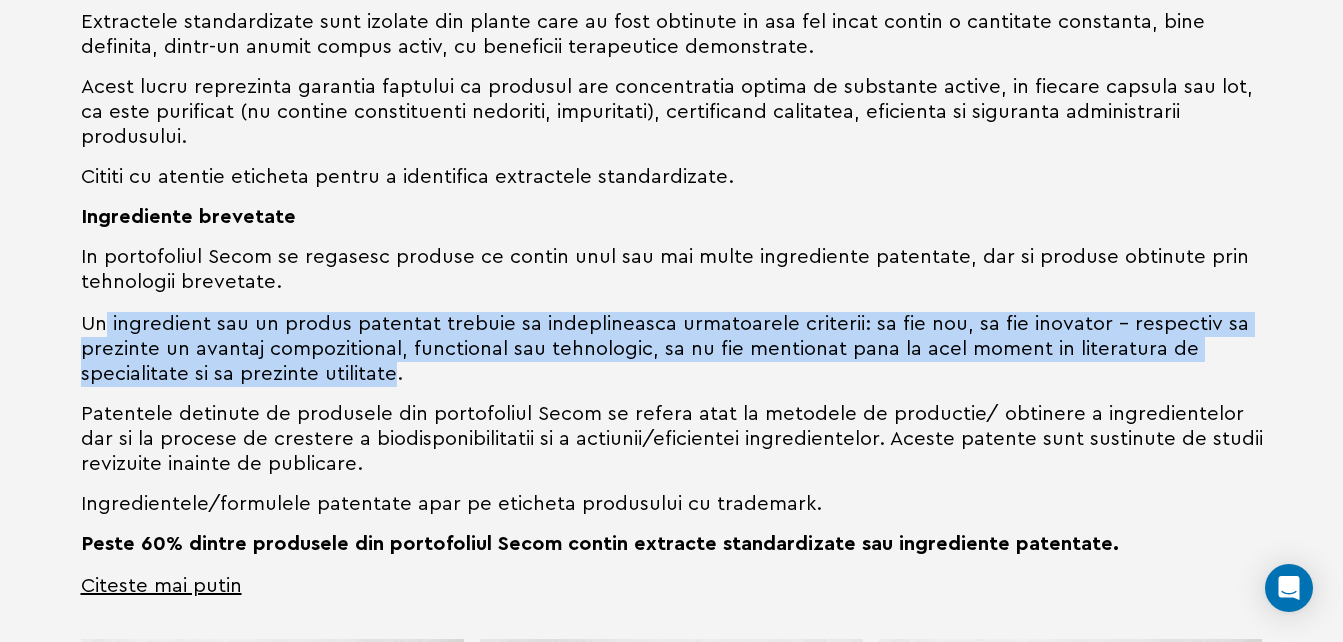 drag, startPoint x: 363, startPoint y: 326, endPoint x: 107, endPoint y: 267, distance: 262.71088 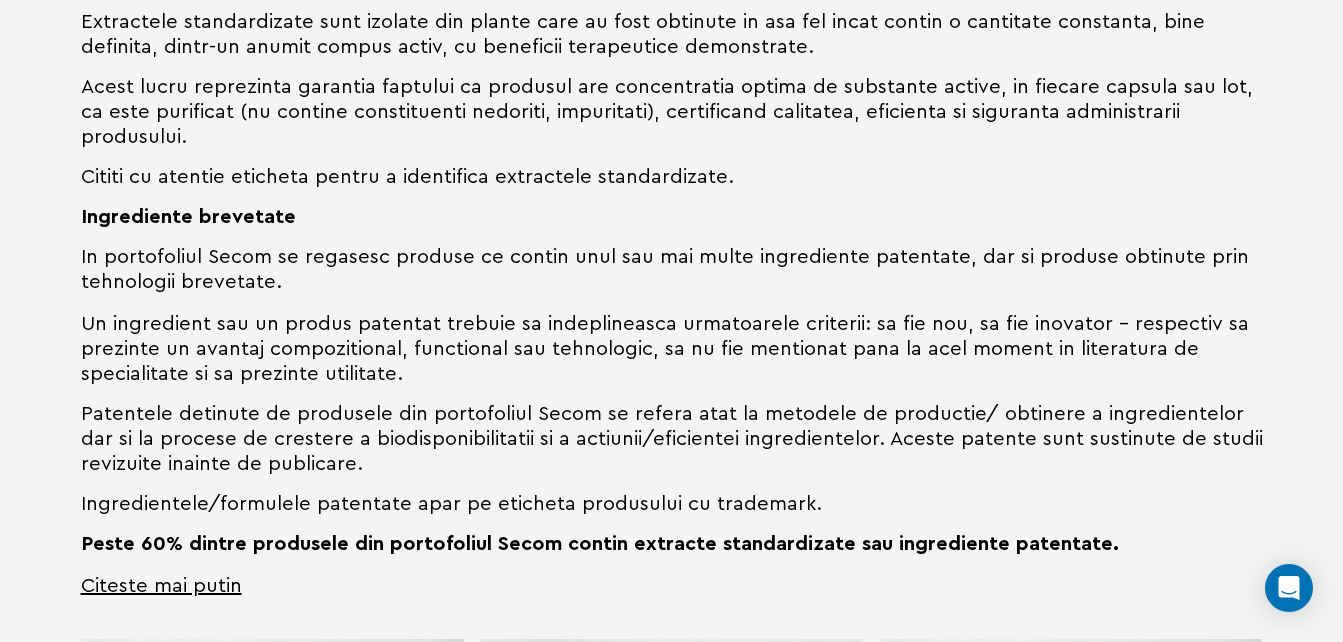 drag, startPoint x: 107, startPoint y: 267, endPoint x: 541, endPoint y: 318, distance: 436.98627 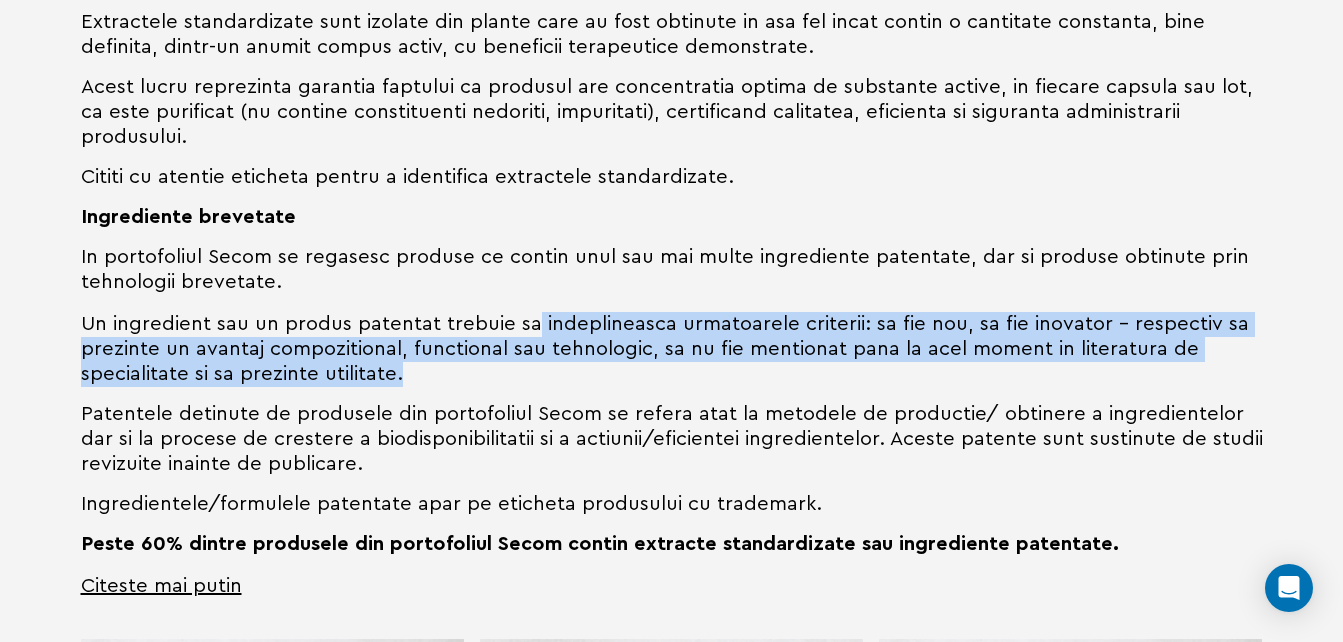 drag, startPoint x: 526, startPoint y: 274, endPoint x: 824, endPoint y: 322, distance: 301.841 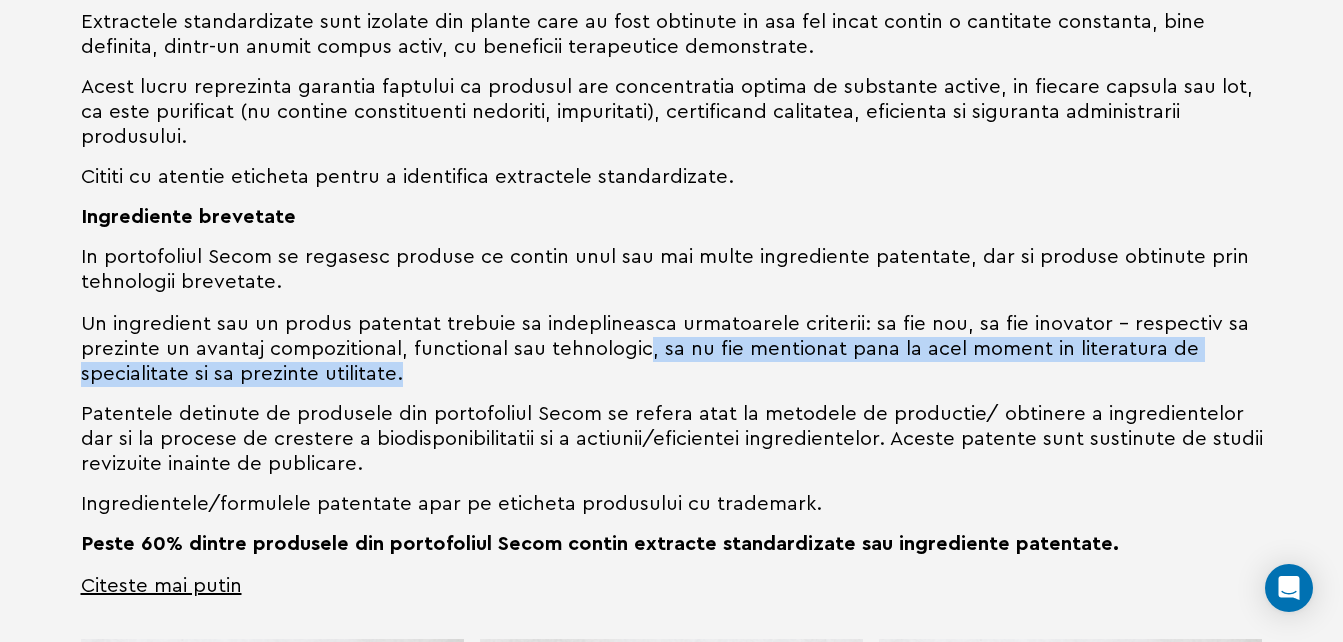 drag, startPoint x: 698, startPoint y: 320, endPoint x: 632, endPoint y: 303, distance: 68.154236 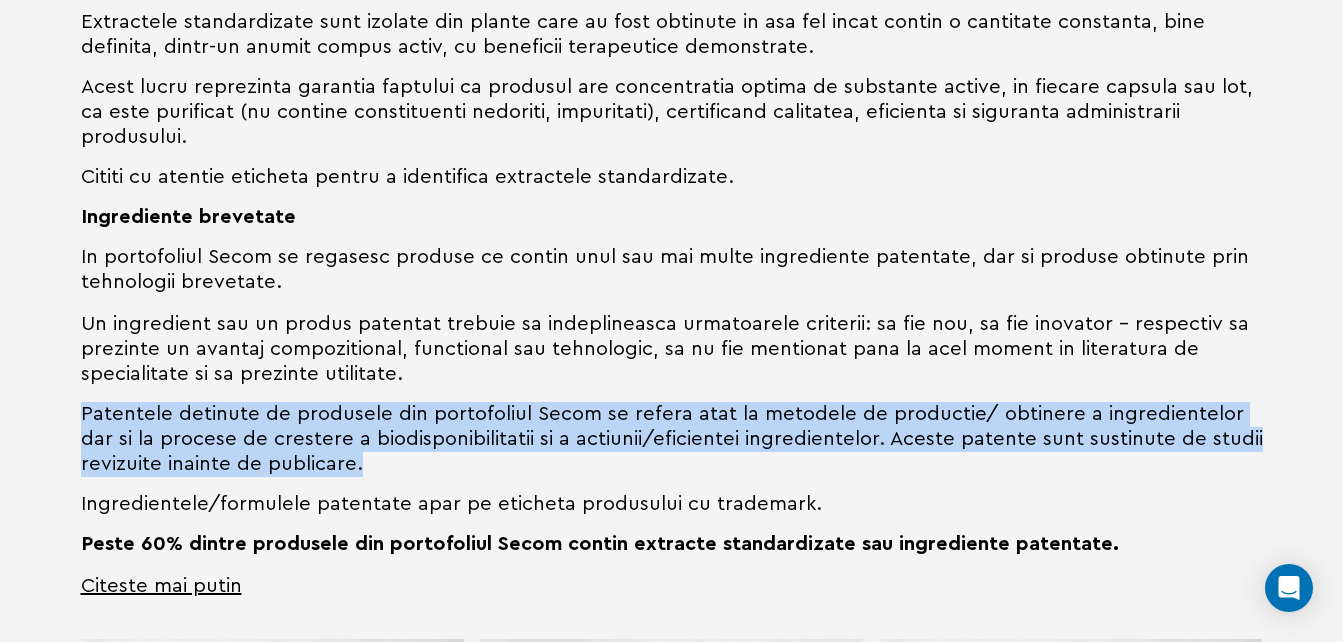 drag, startPoint x: 193, startPoint y: 375, endPoint x: 309, endPoint y: 427, distance: 127.12199 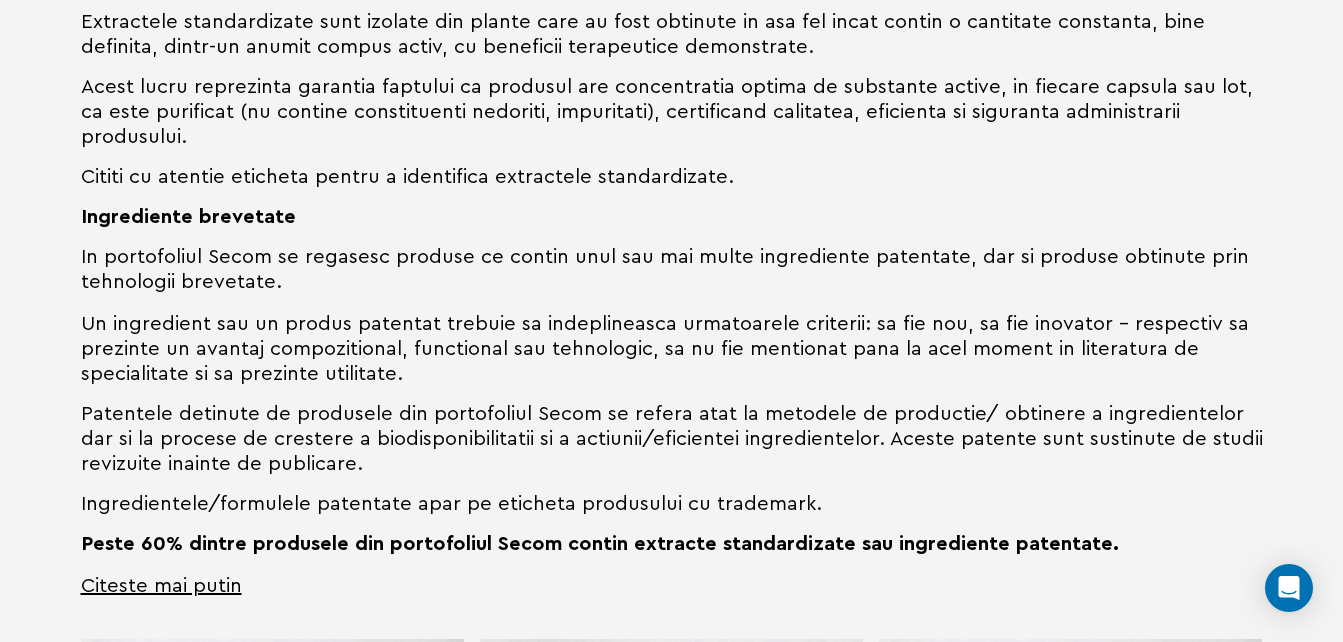 click on "Un ingredient sau un produs patentat trebuie sa indeplineasca urmatoarele criterii: sa fie nou, sa
fie inovator – respectiv sa prezinte un avantaj compozitional, functional sau tehnologic, sa nu
fie mentionat pana la acel moment in literatura de specialitate si sa prezinte utilitate." at bounding box center [672, 357] 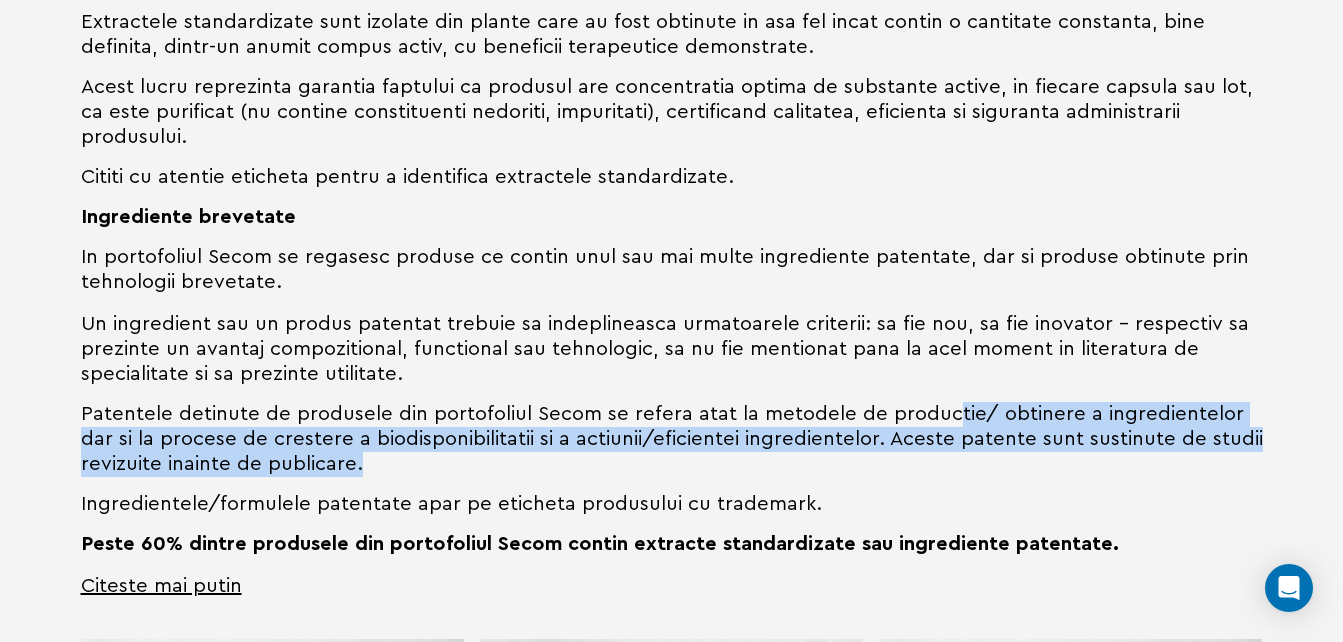 drag, startPoint x: 930, startPoint y: 356, endPoint x: 1219, endPoint y: 412, distance: 294.3756 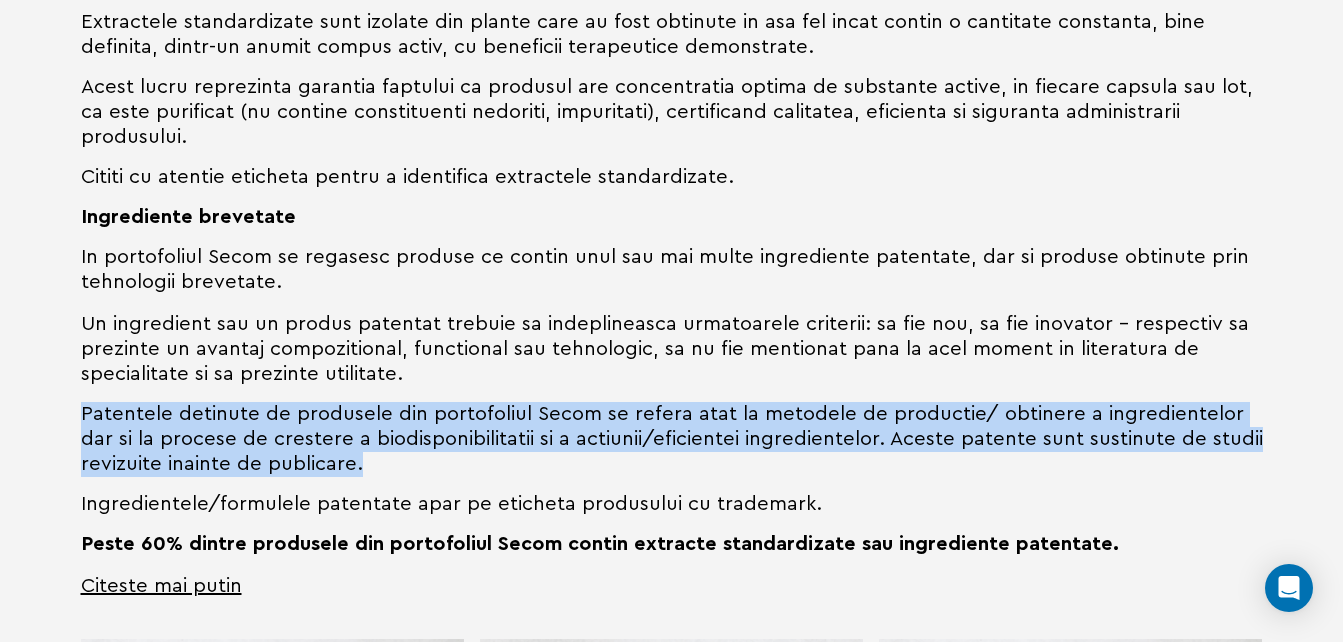 drag, startPoint x: 271, startPoint y: 396, endPoint x: 81, endPoint y: 364, distance: 192.67589 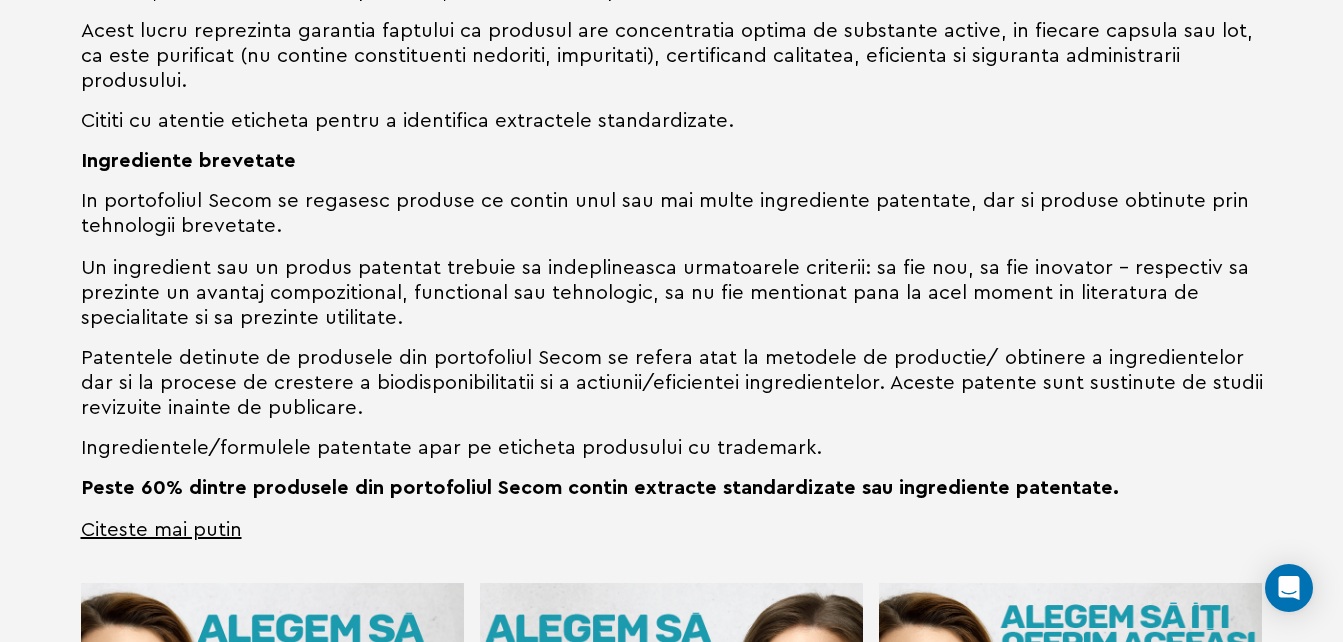 scroll, scrollTop: 2600, scrollLeft: 0, axis: vertical 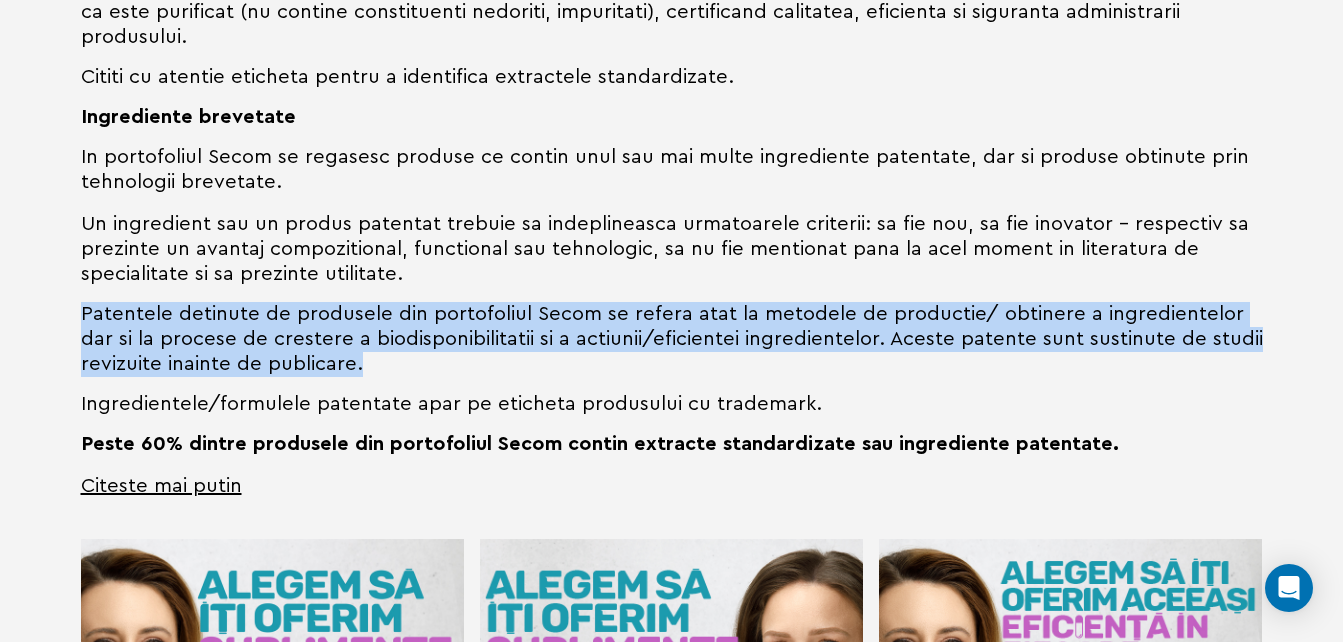 drag, startPoint x: 278, startPoint y: 319, endPoint x: 75, endPoint y: 264, distance: 210.3188 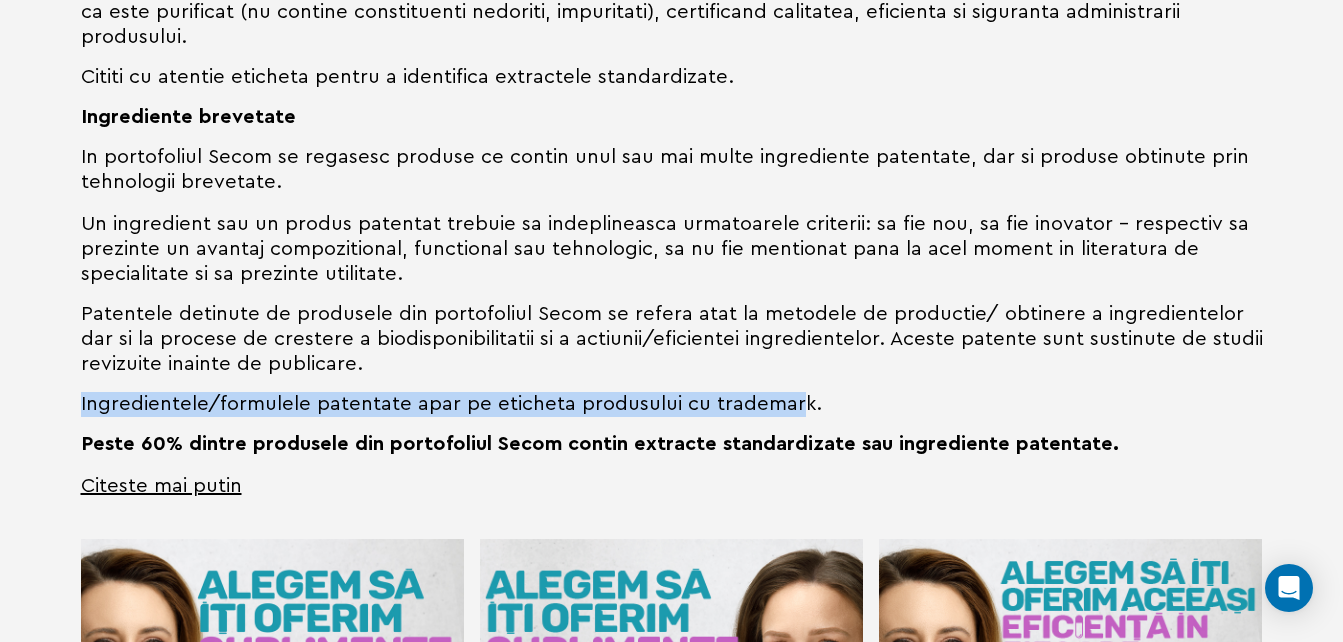drag, startPoint x: 716, startPoint y: 346, endPoint x: 1051, endPoint y: 318, distance: 336.16812 